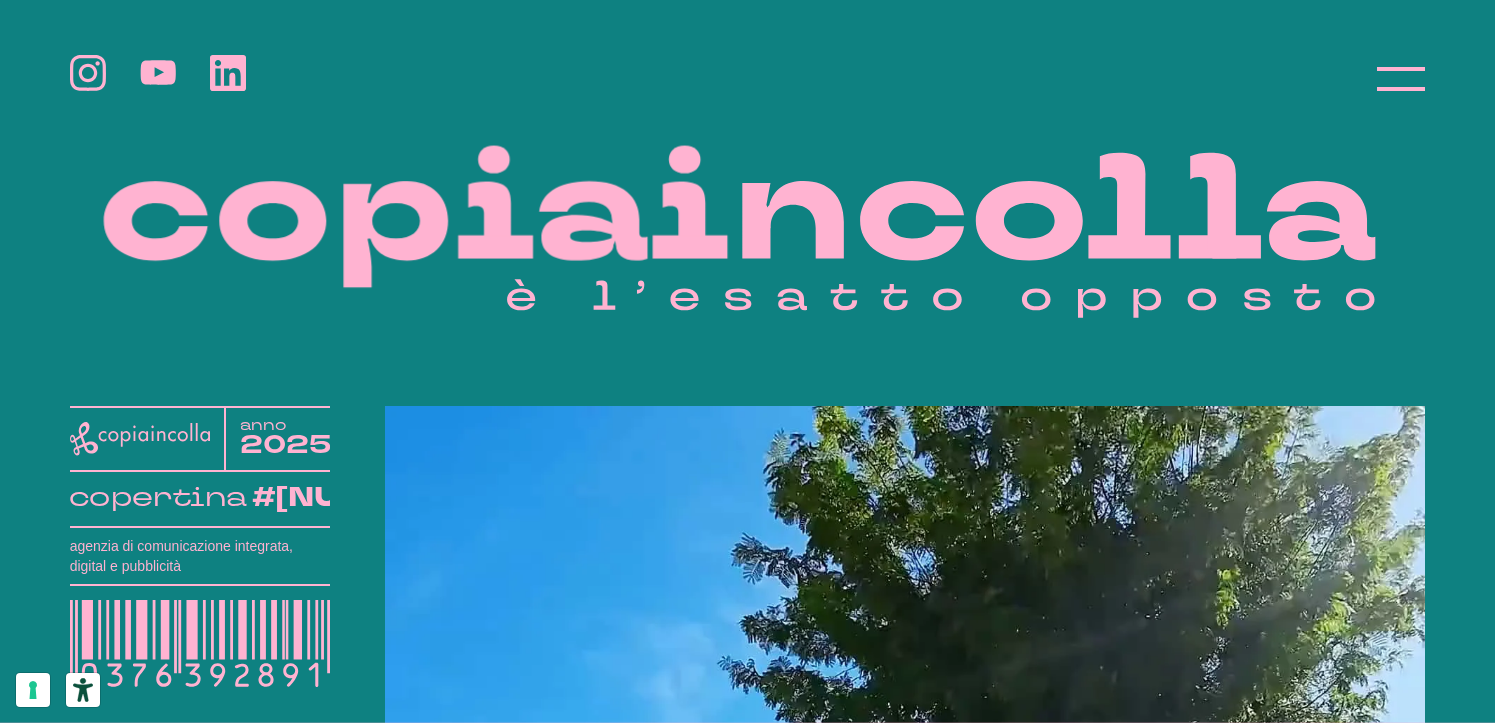 scroll, scrollTop: 0, scrollLeft: 0, axis: both 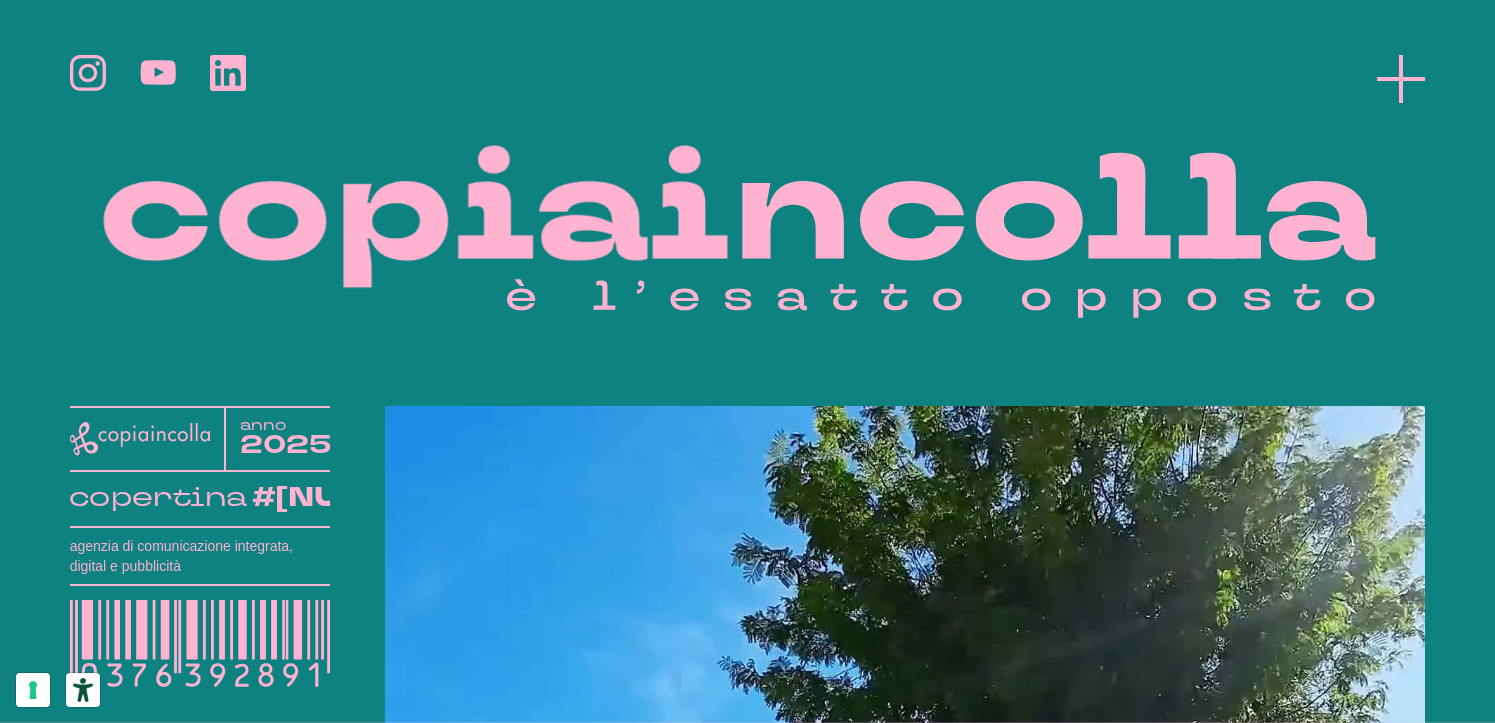 click at bounding box center (1401, 79) 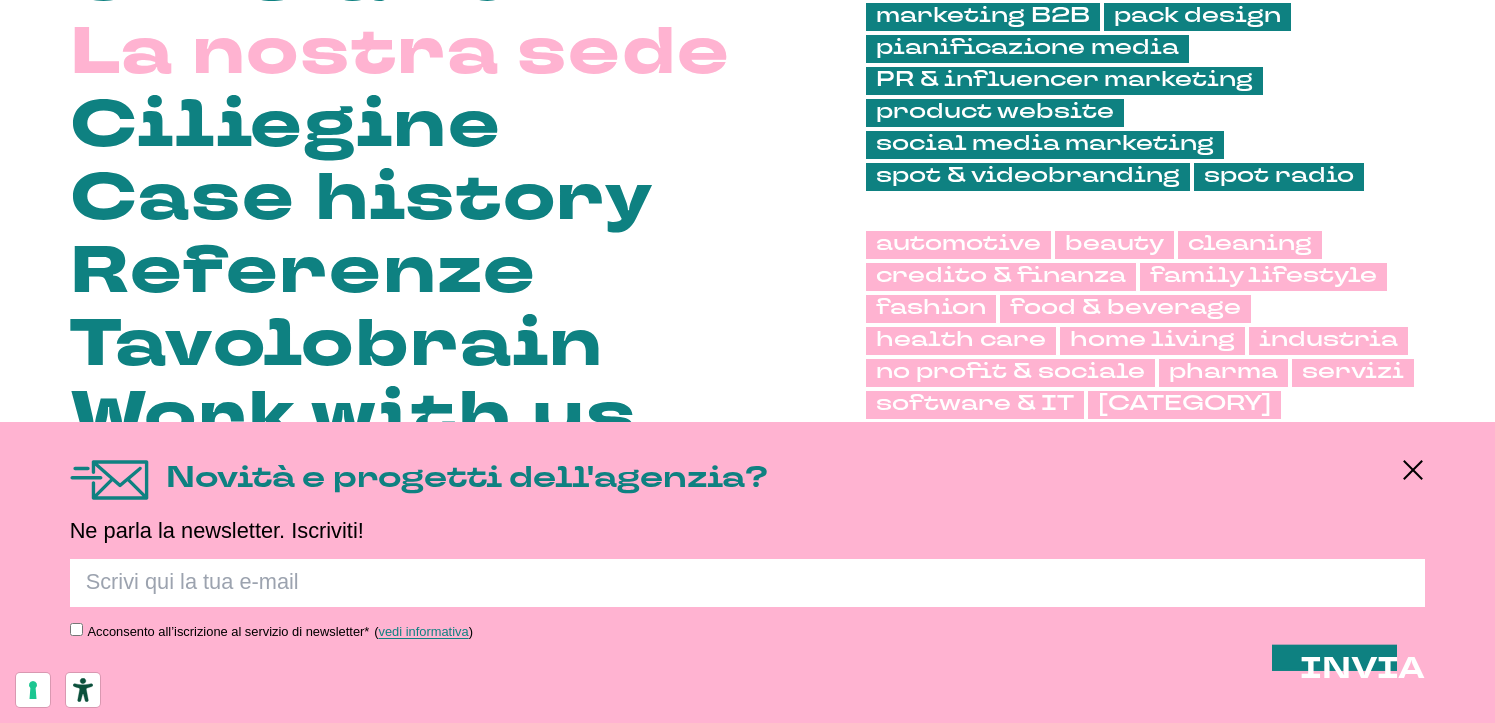 scroll, scrollTop: 346, scrollLeft: 0, axis: vertical 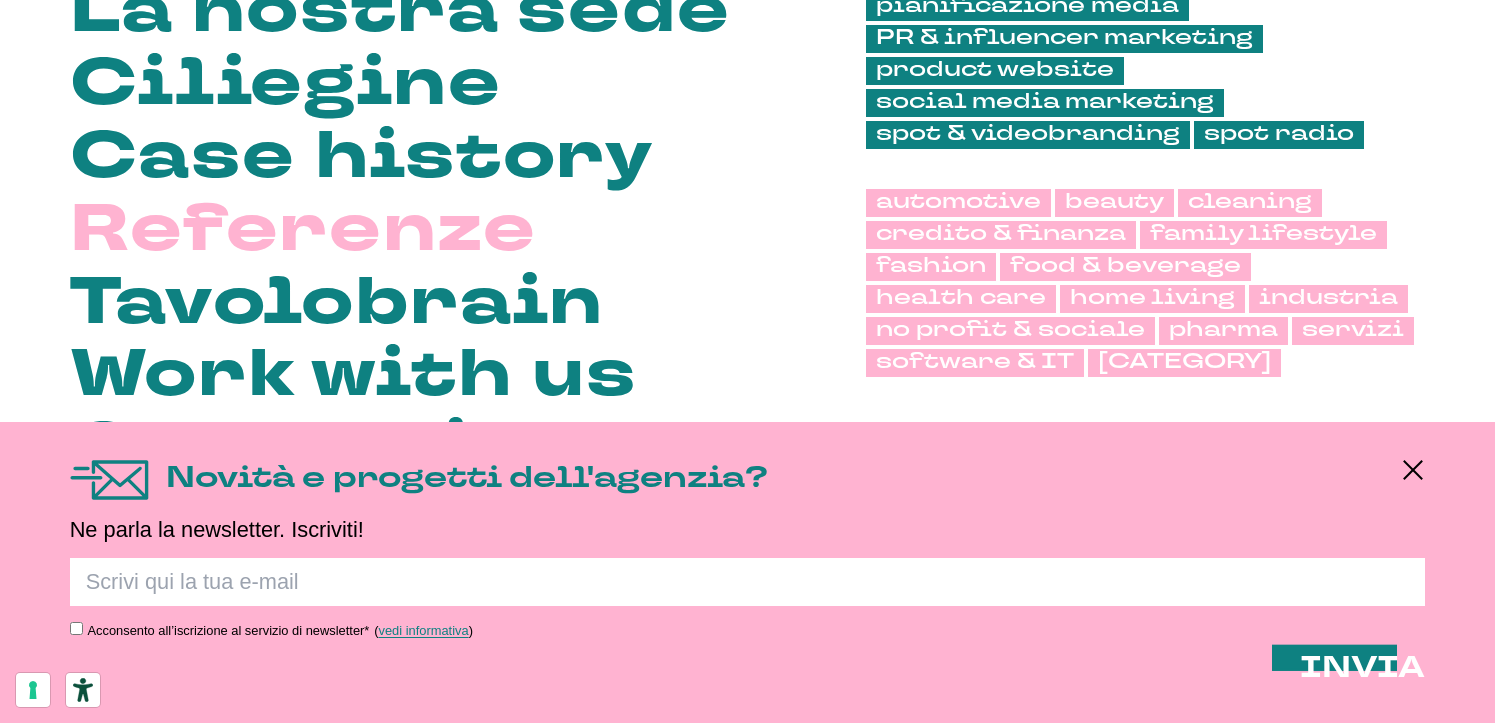 click on "Referenze" at bounding box center [303, 234] 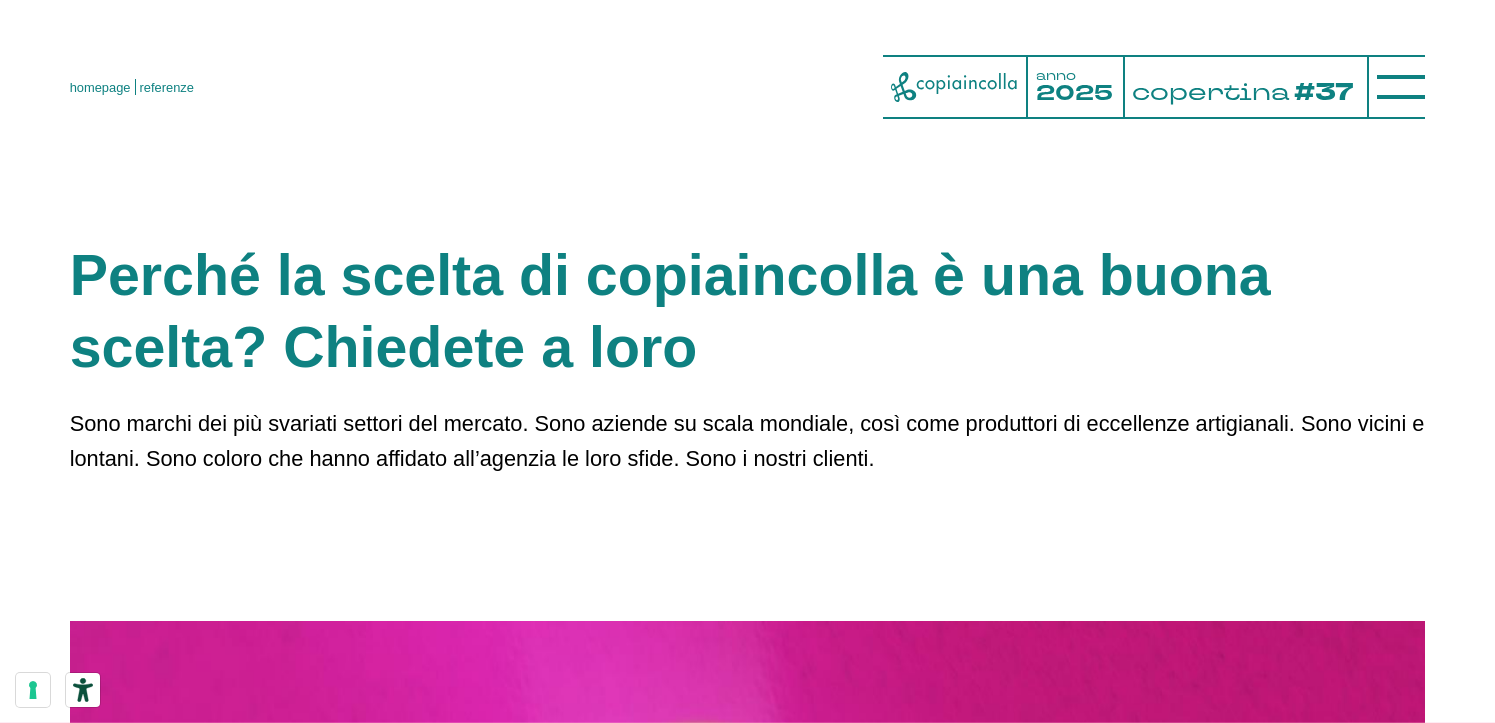 scroll, scrollTop: 0, scrollLeft: 0, axis: both 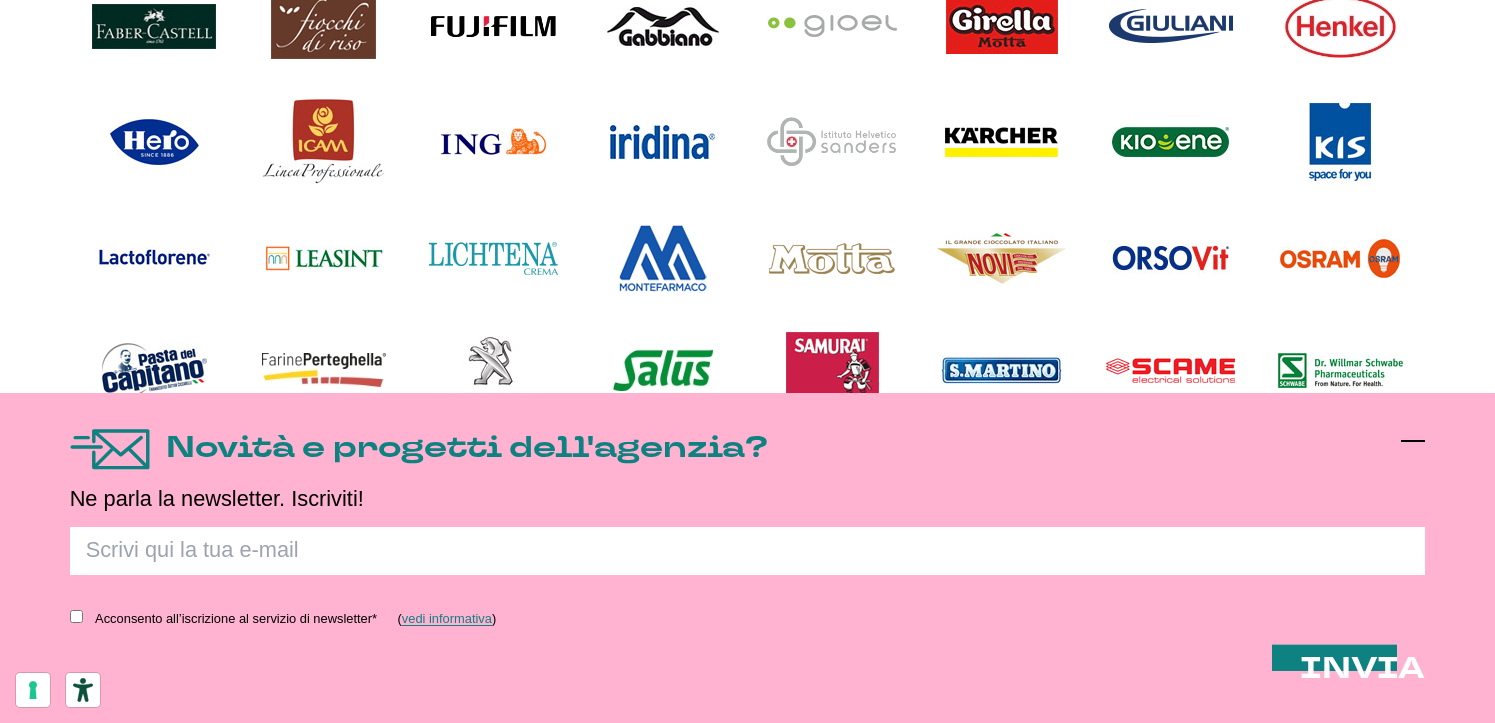 click at bounding box center [1413, 441] 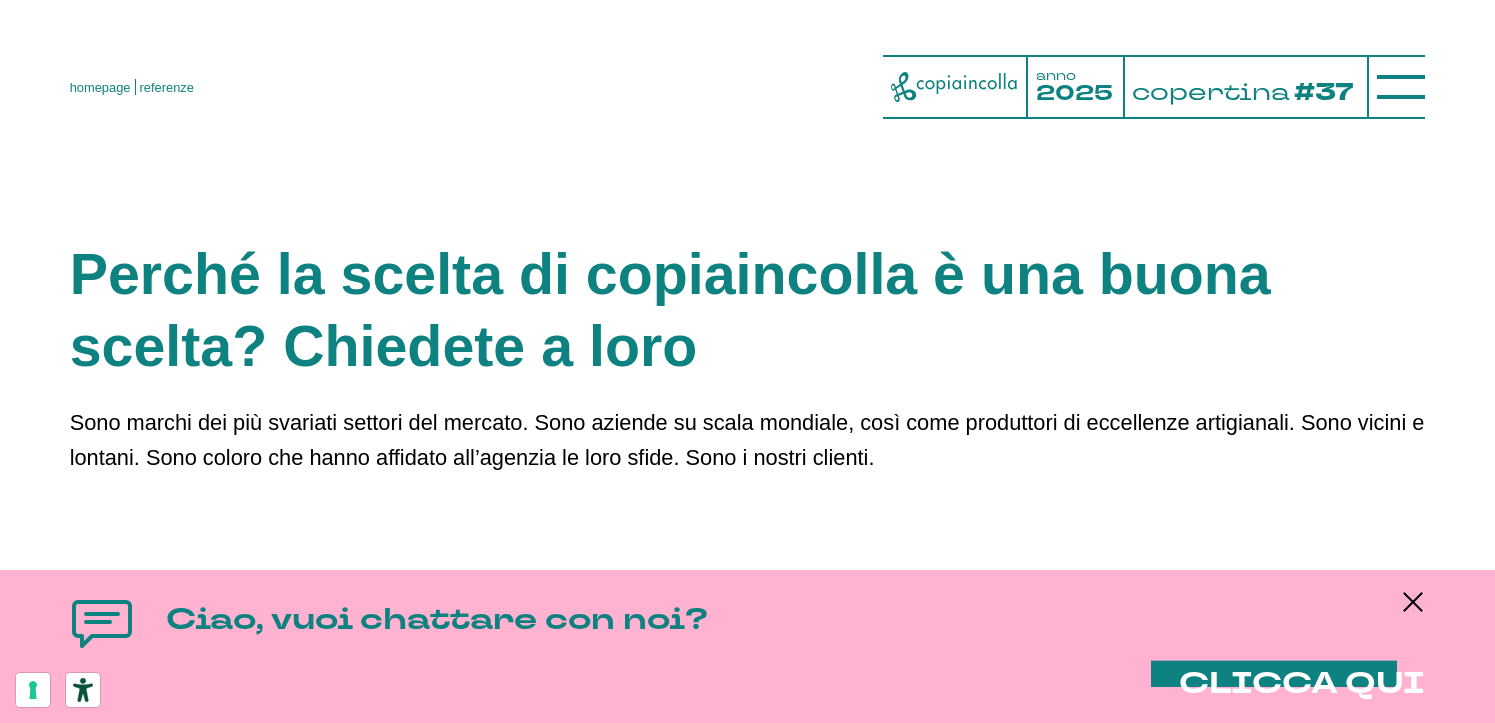 scroll, scrollTop: 0, scrollLeft: 0, axis: both 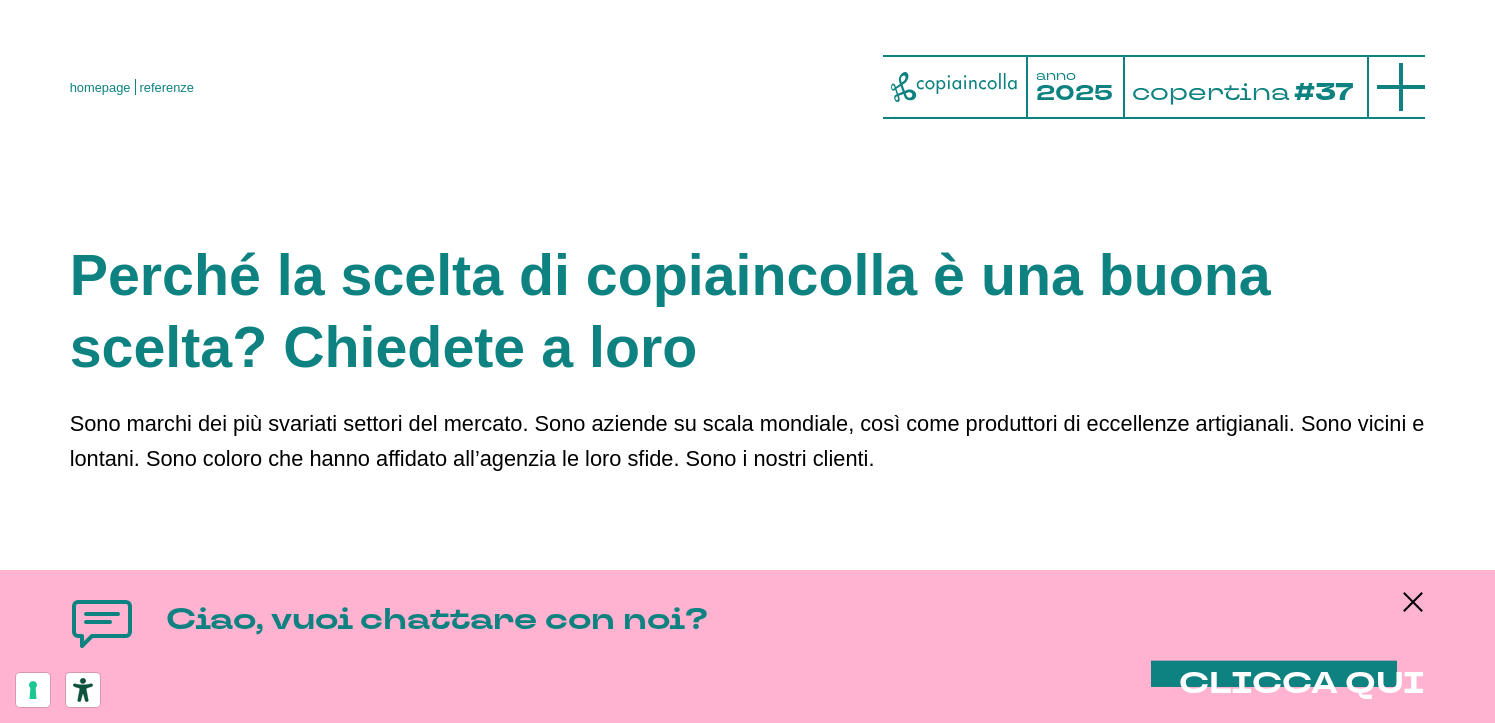 click at bounding box center (1401, 87) 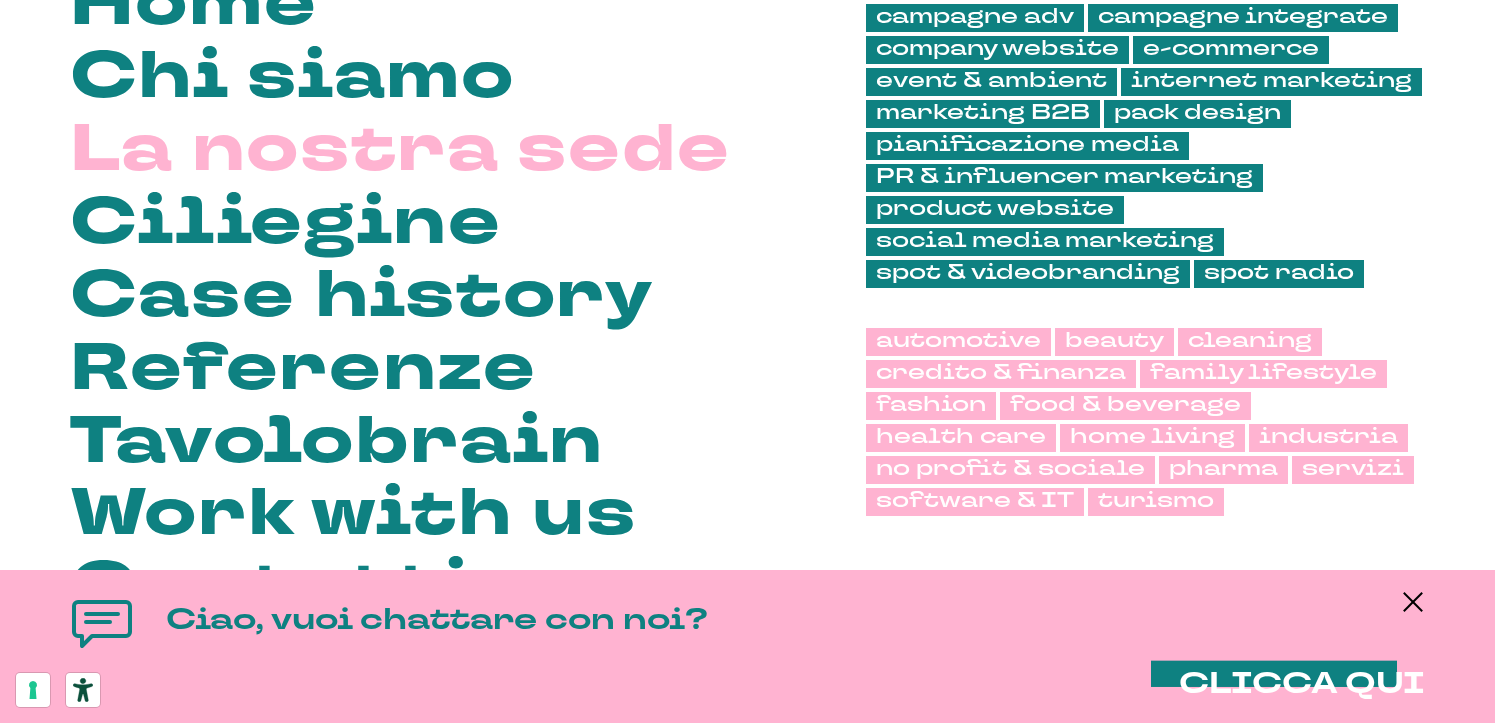 scroll, scrollTop: 262, scrollLeft: 0, axis: vertical 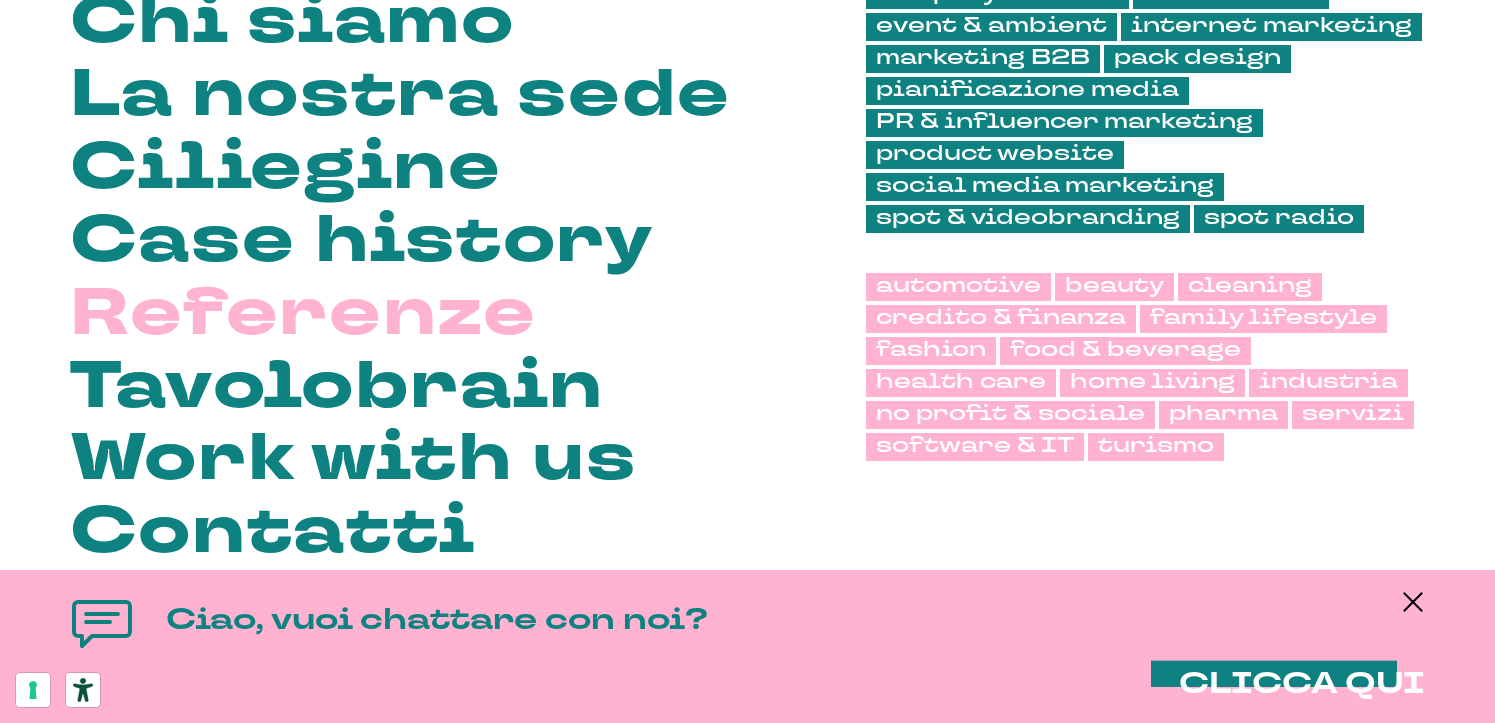 click on "Referenze" at bounding box center [303, 318] 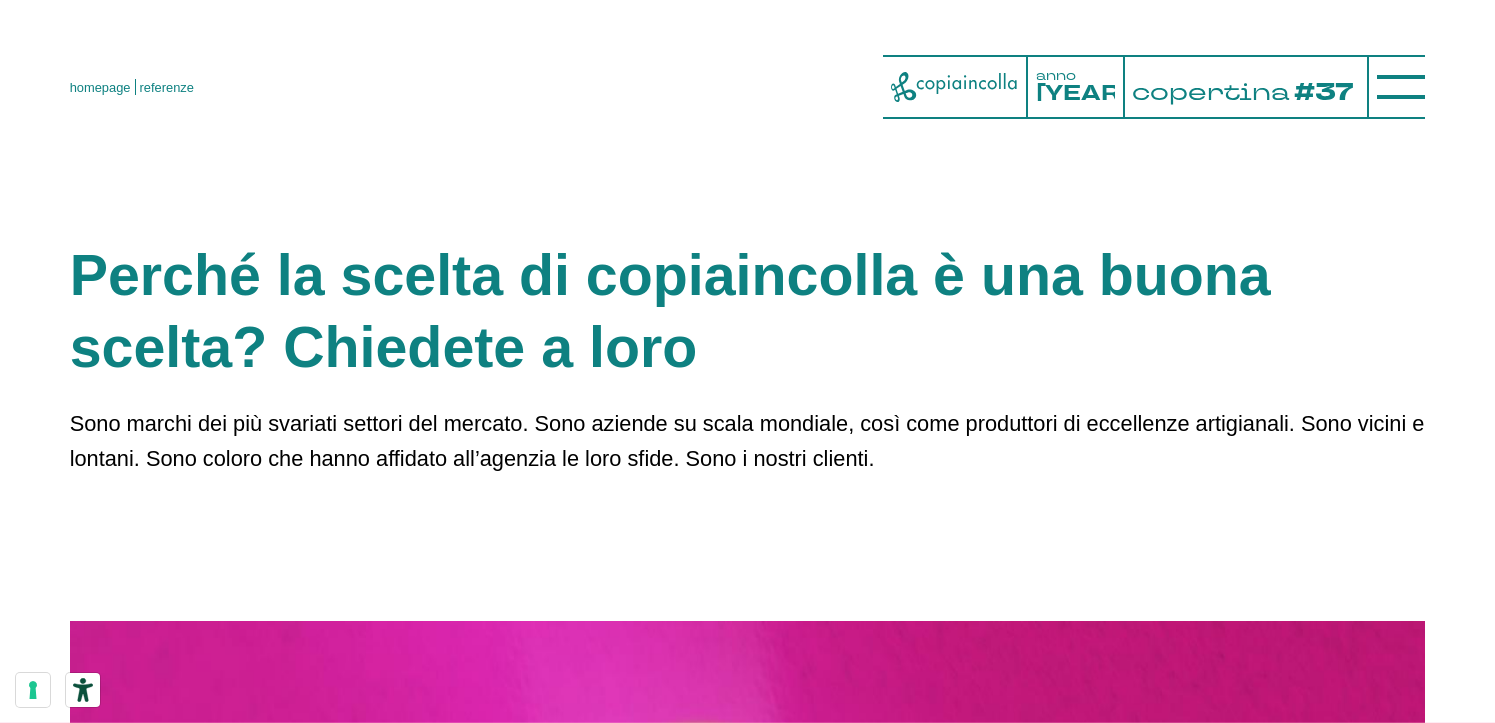 scroll, scrollTop: 0, scrollLeft: 0, axis: both 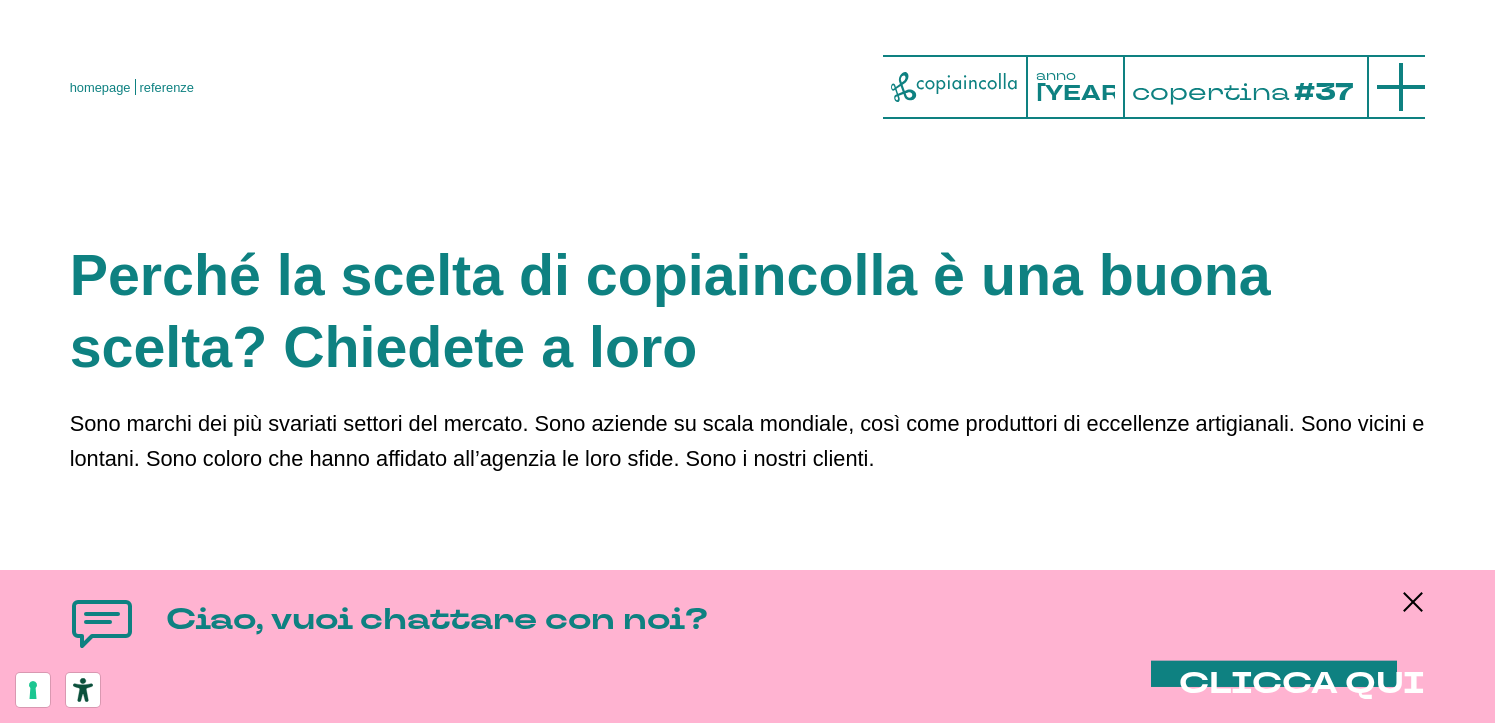 click at bounding box center (1401, 87) 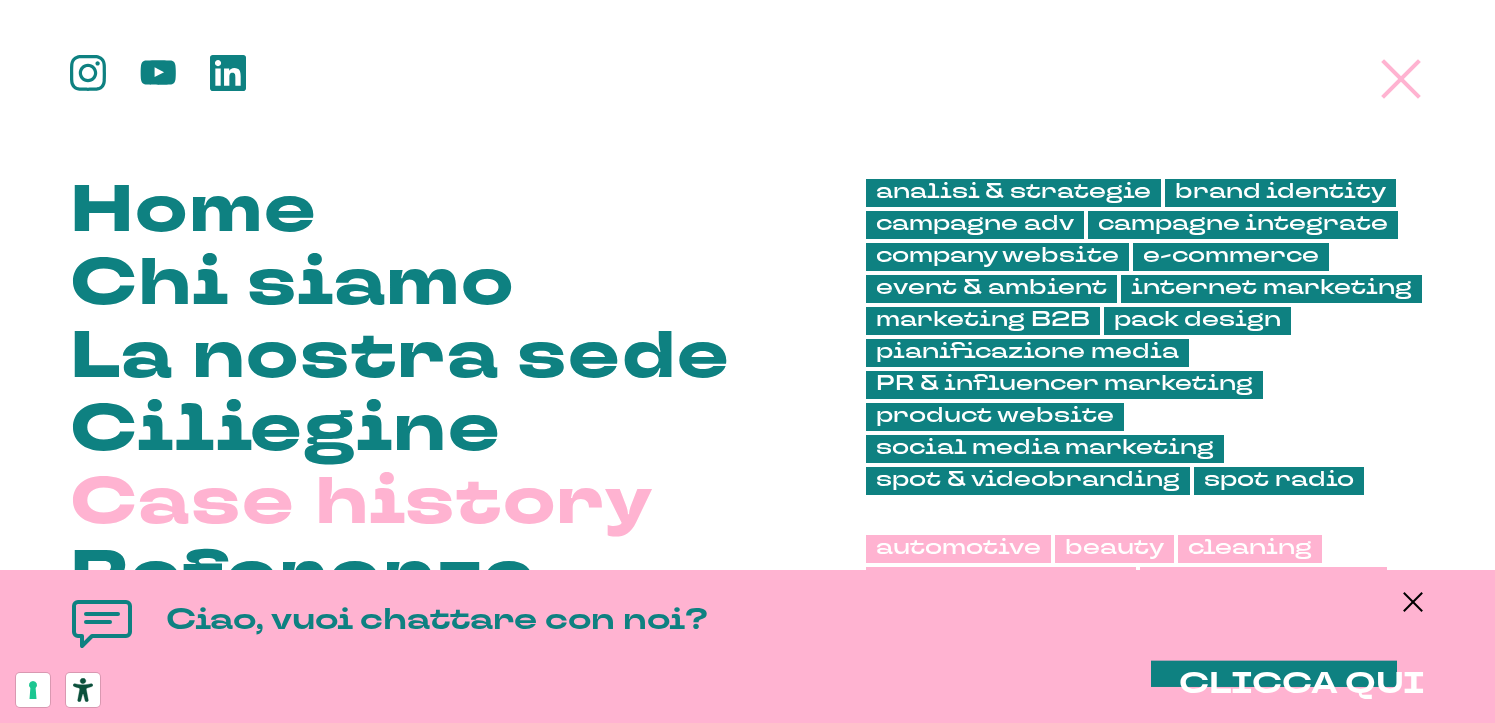 click on "Case history" at bounding box center [362, 507] 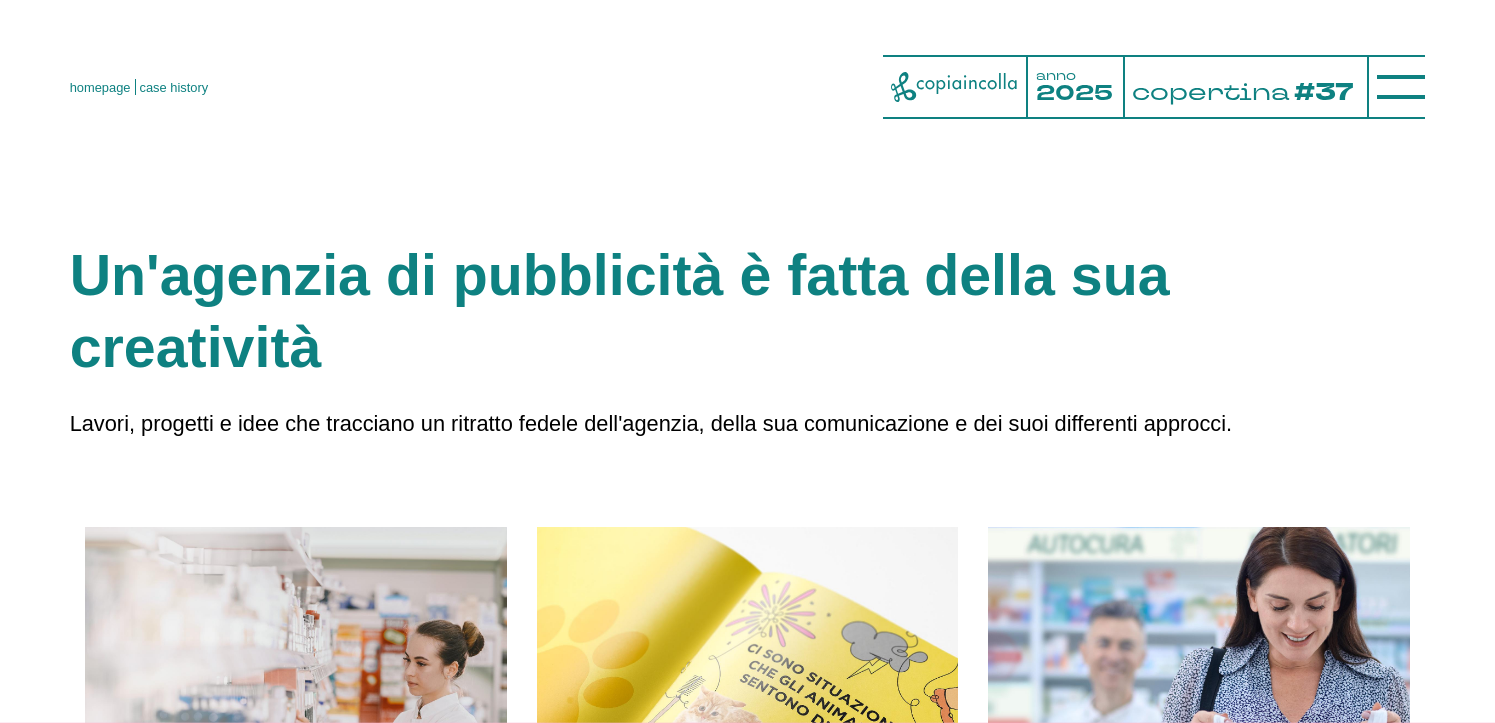 scroll, scrollTop: 0, scrollLeft: 0, axis: both 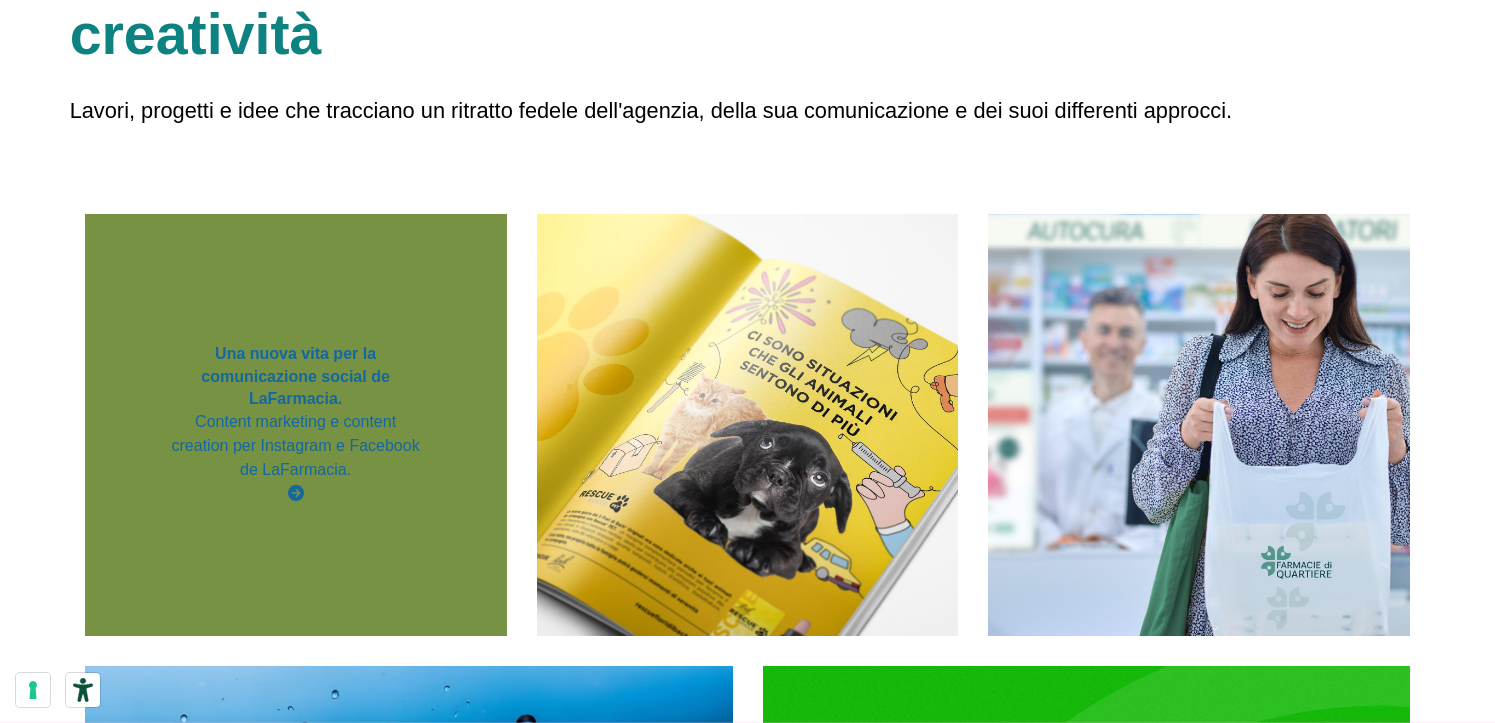 click on "Content marketing e content creation per Instagram e Facebook de LaFarmacia." at bounding box center [295, 458] 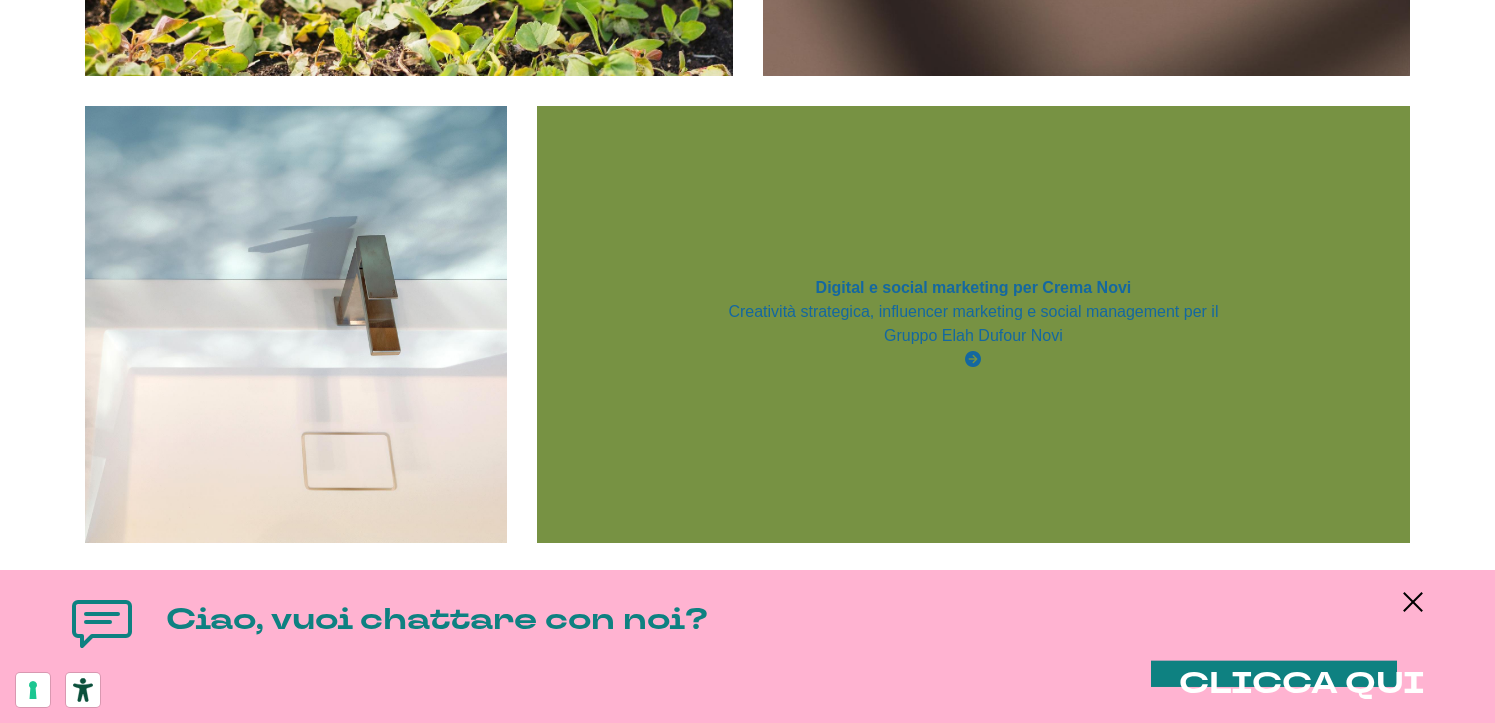 scroll, scrollTop: 3841, scrollLeft: 0, axis: vertical 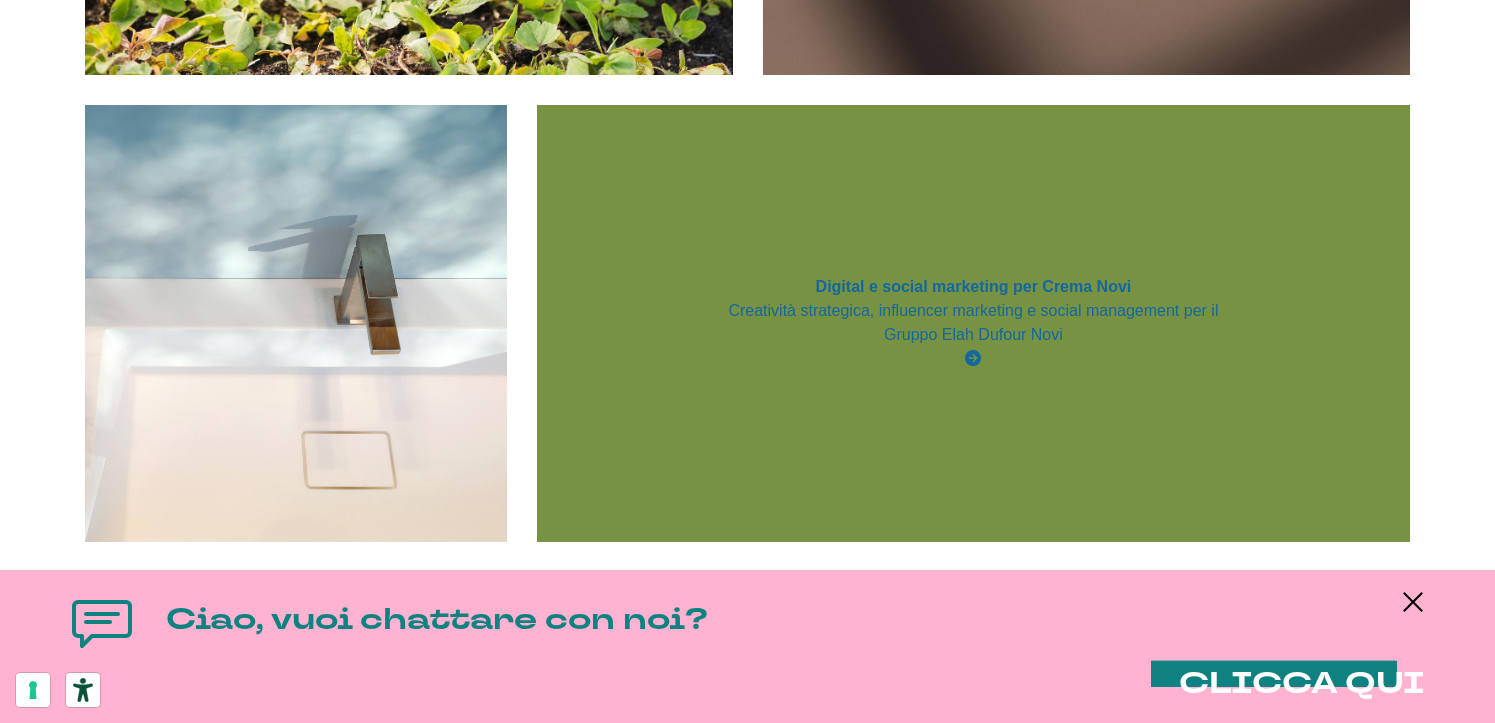 click on "Creatività strategica, influencer marketing e social management per il Gruppo Elah Dufour Novi" at bounding box center [973, 323] 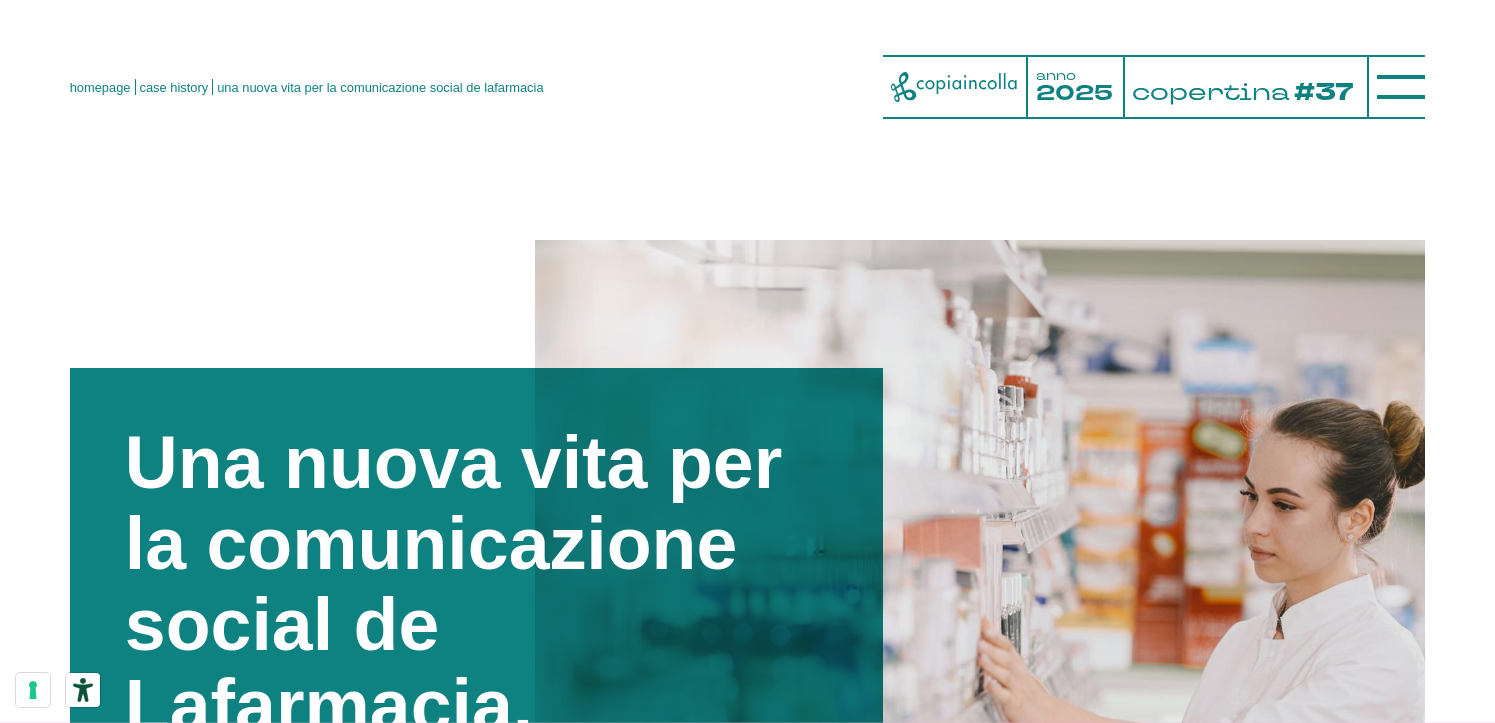 scroll, scrollTop: 0, scrollLeft: 0, axis: both 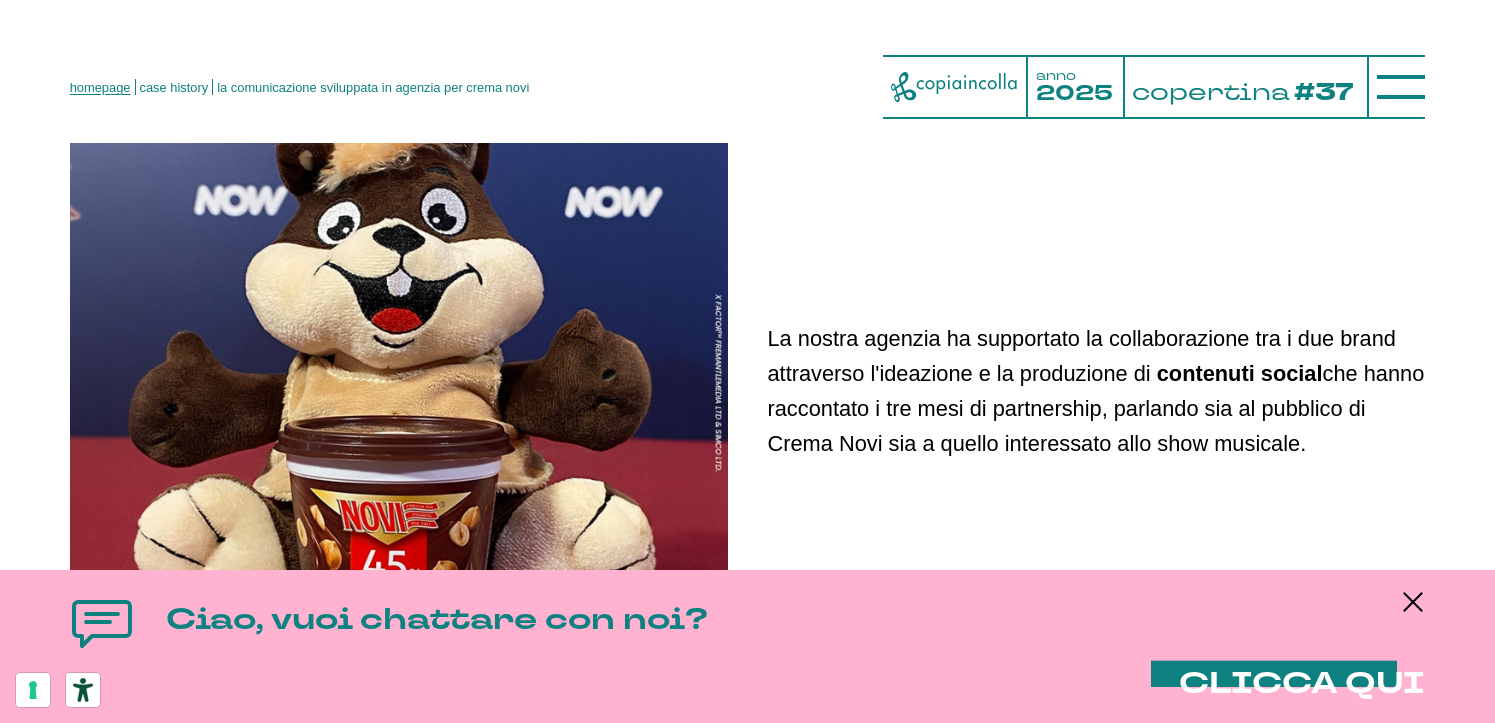 click on "homepage" at bounding box center [100, 87] 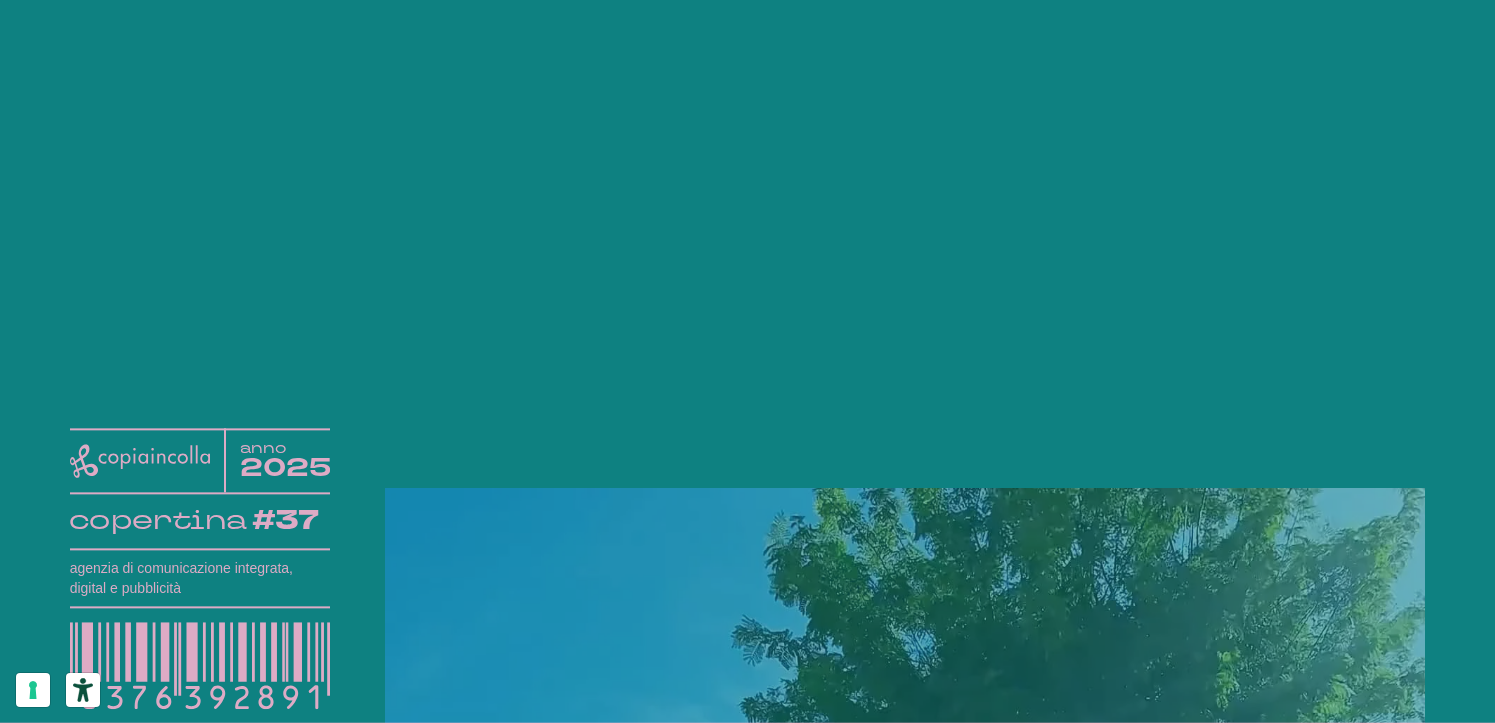 scroll, scrollTop: 0, scrollLeft: 0, axis: both 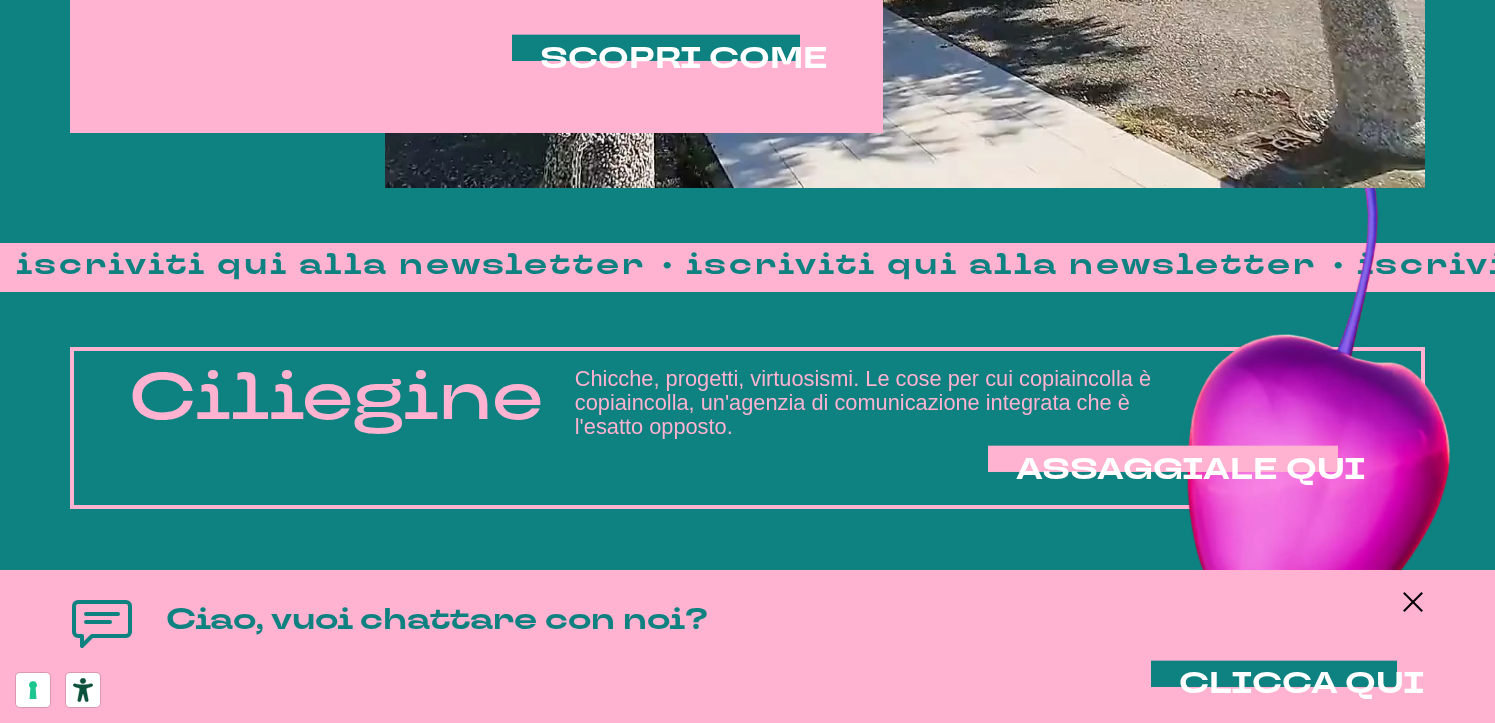 click on "ASSAGGIALE QUI" at bounding box center [1191, 471] 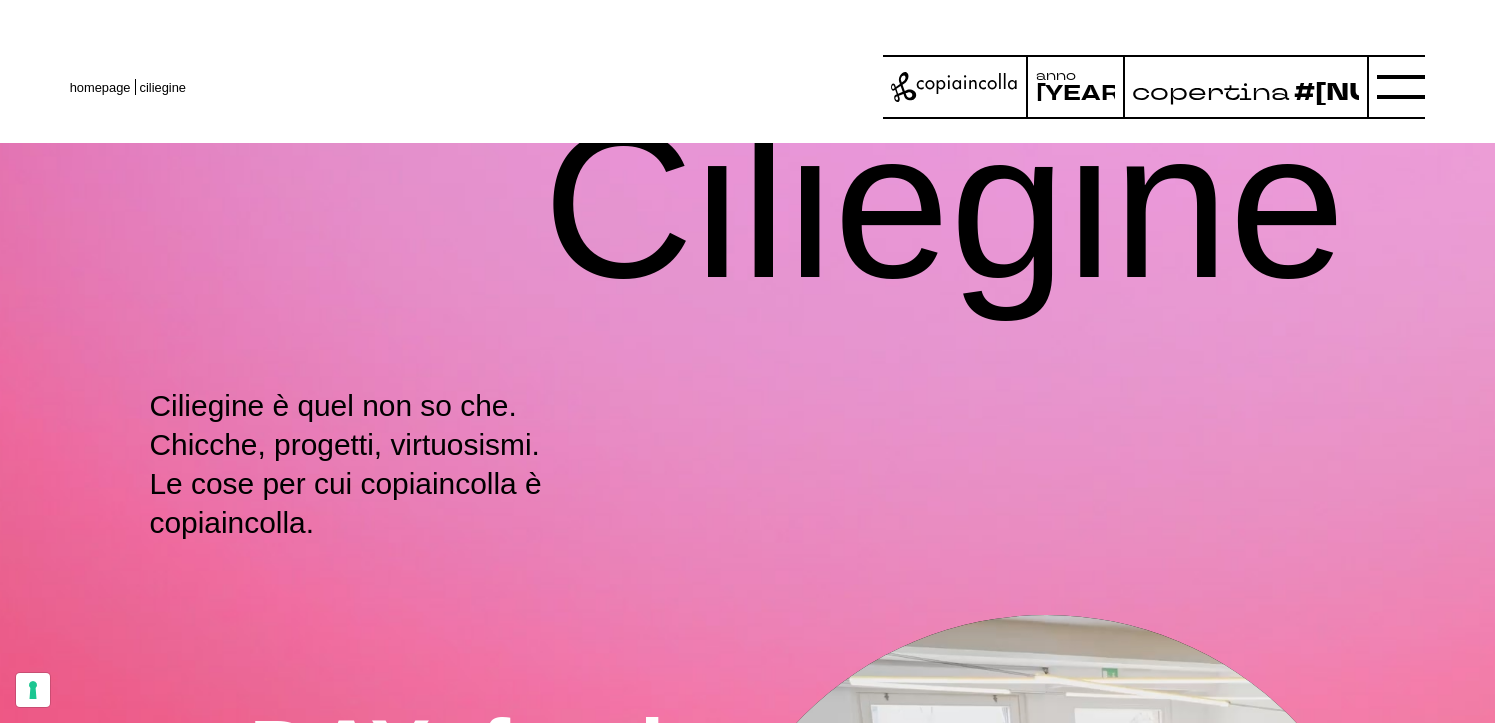 scroll, scrollTop: 0, scrollLeft: 0, axis: both 